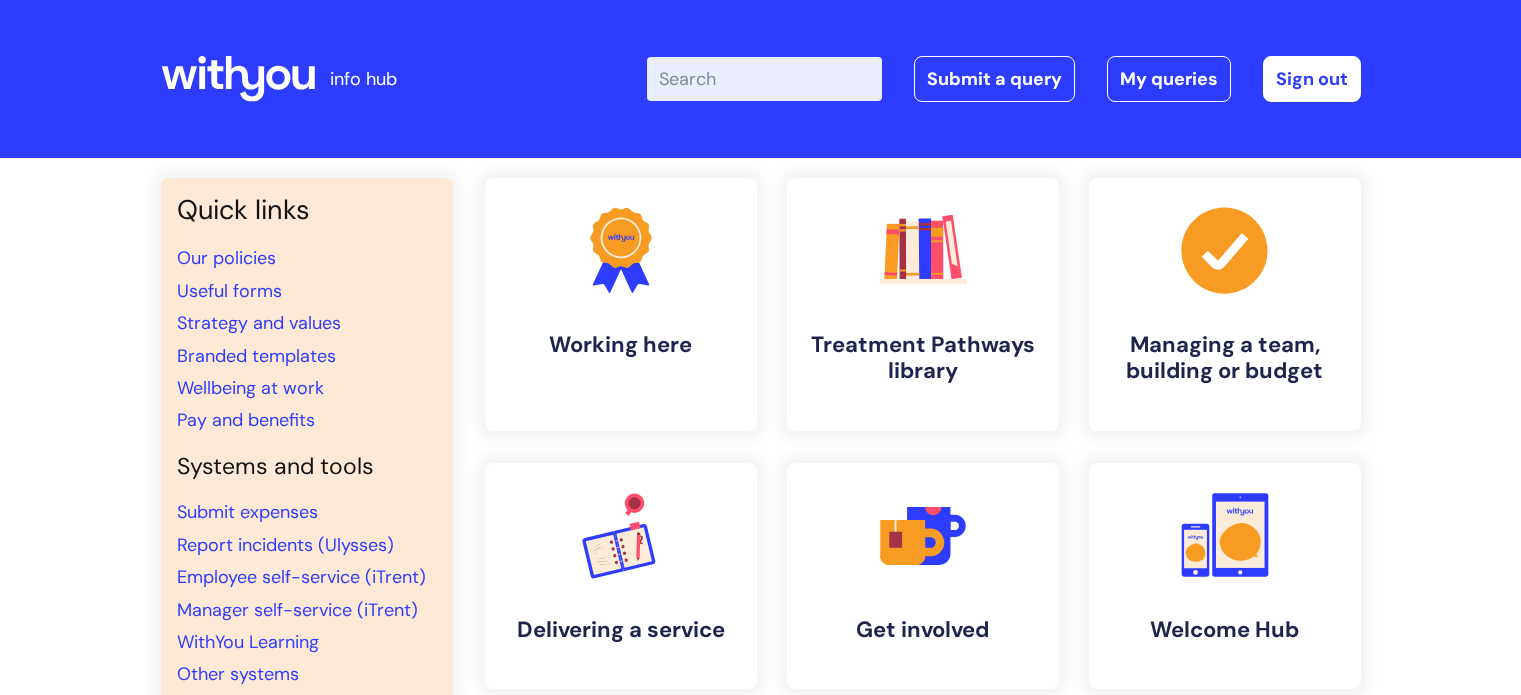 scroll, scrollTop: 0, scrollLeft: 0, axis: both 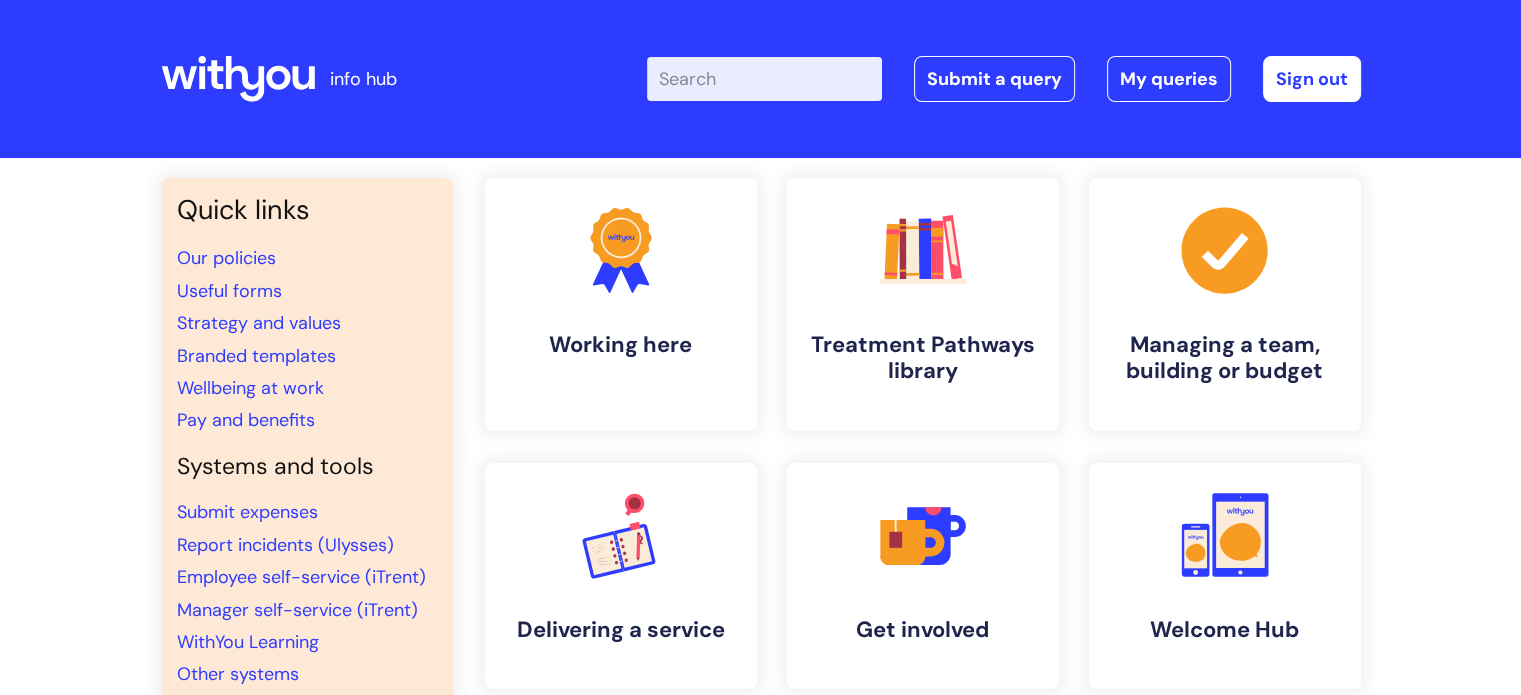 click on "Enter your search term here..." at bounding box center (764, 79) 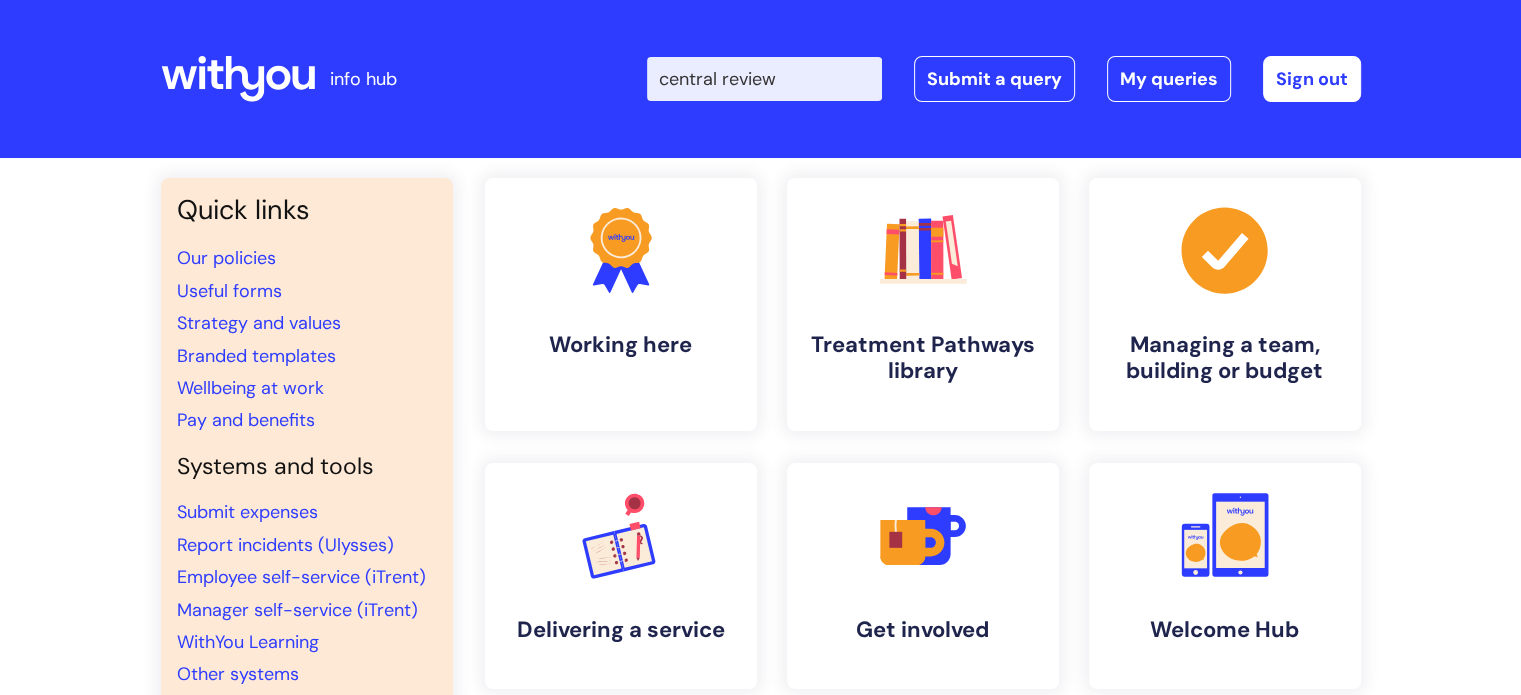 type on "central review" 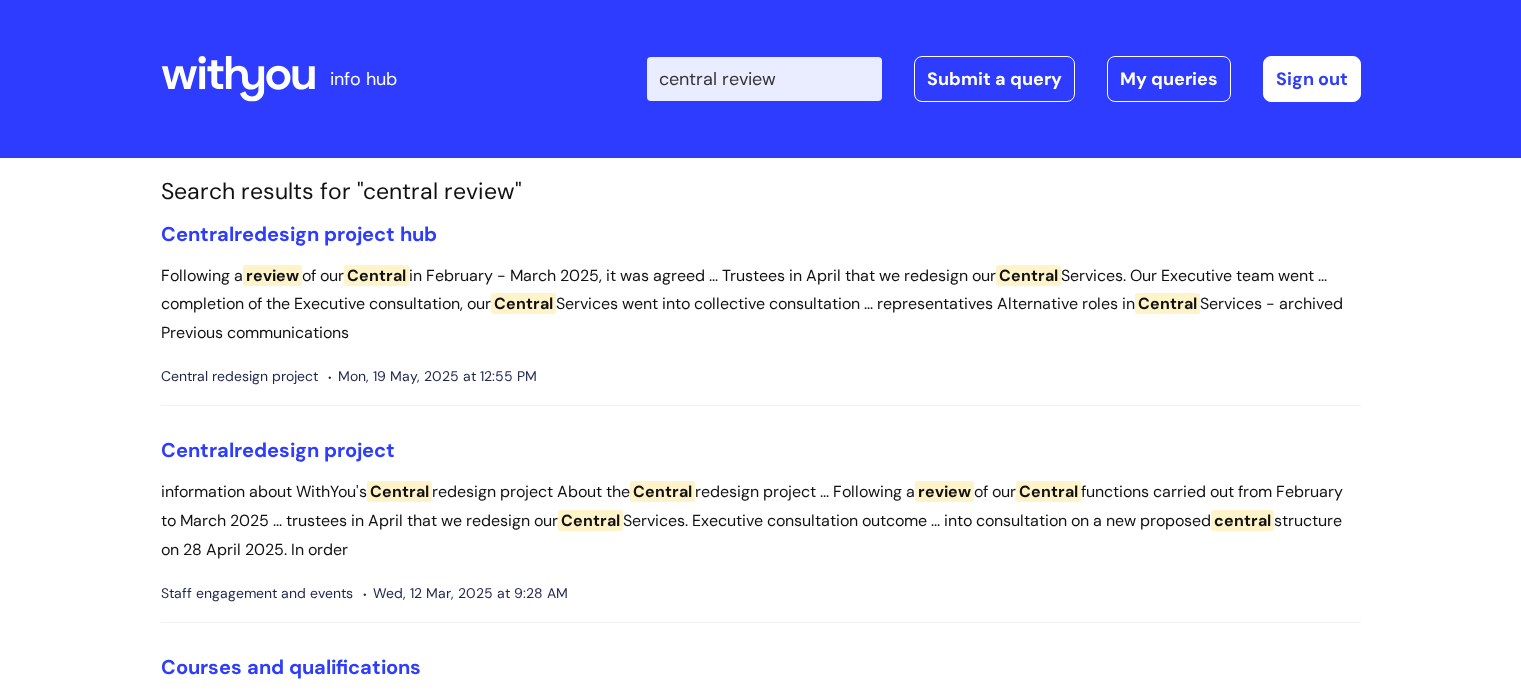 scroll, scrollTop: 0, scrollLeft: 0, axis: both 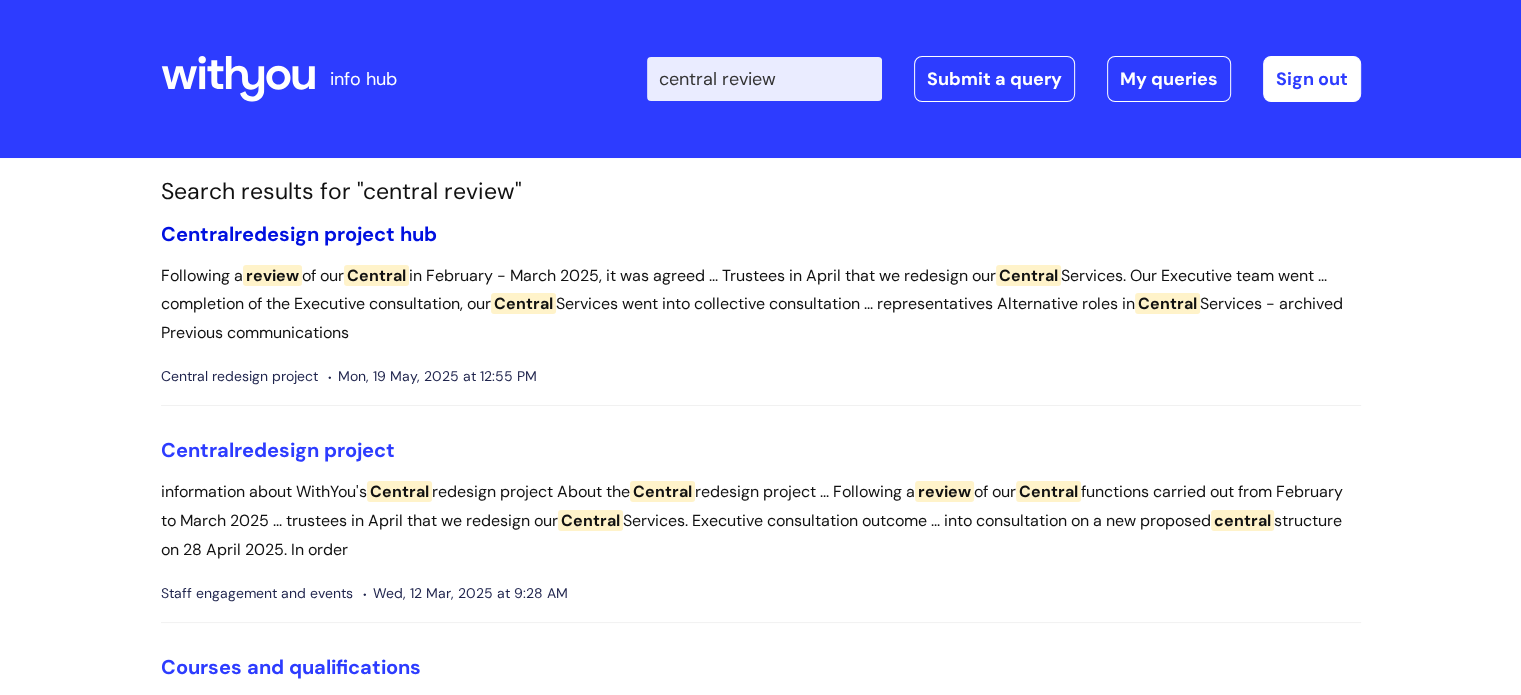 click on "Central  redesign project hub" at bounding box center [299, 234] 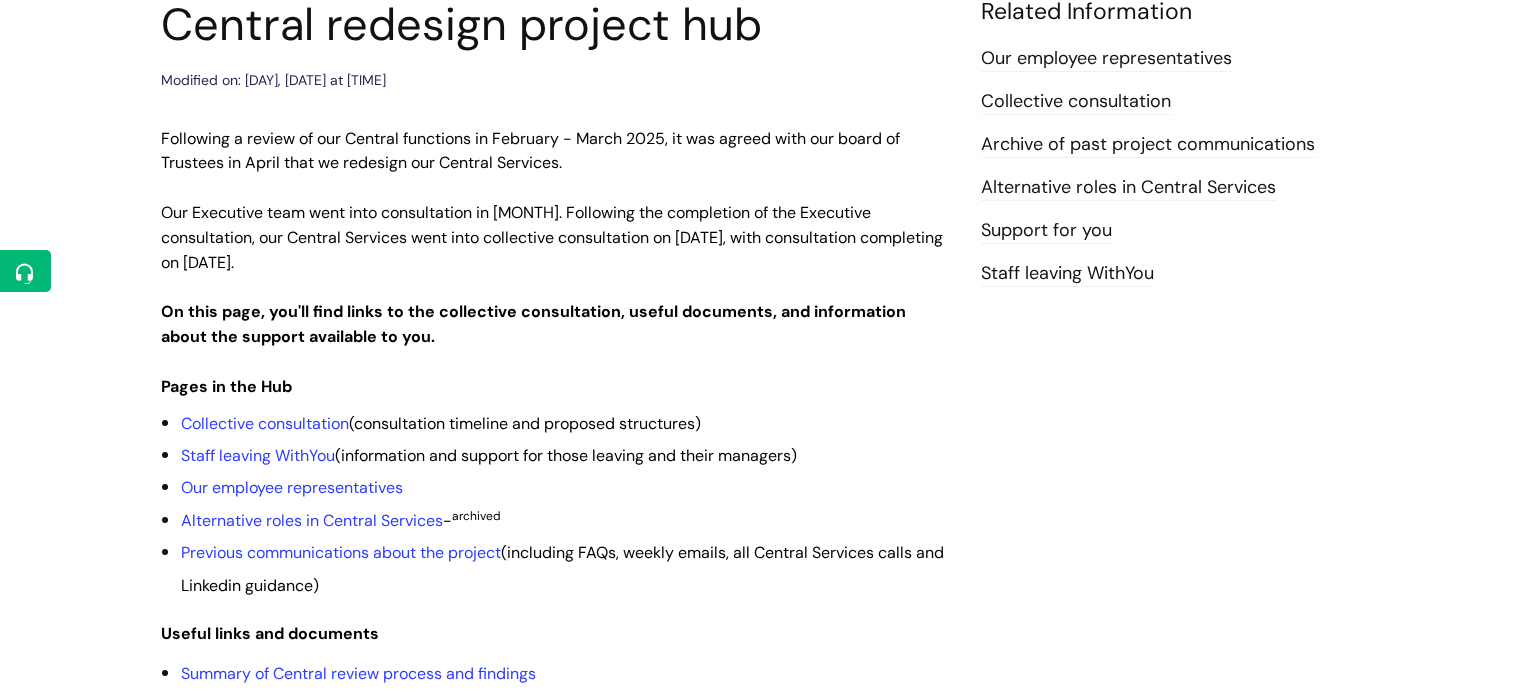 scroll, scrollTop: 400, scrollLeft: 0, axis: vertical 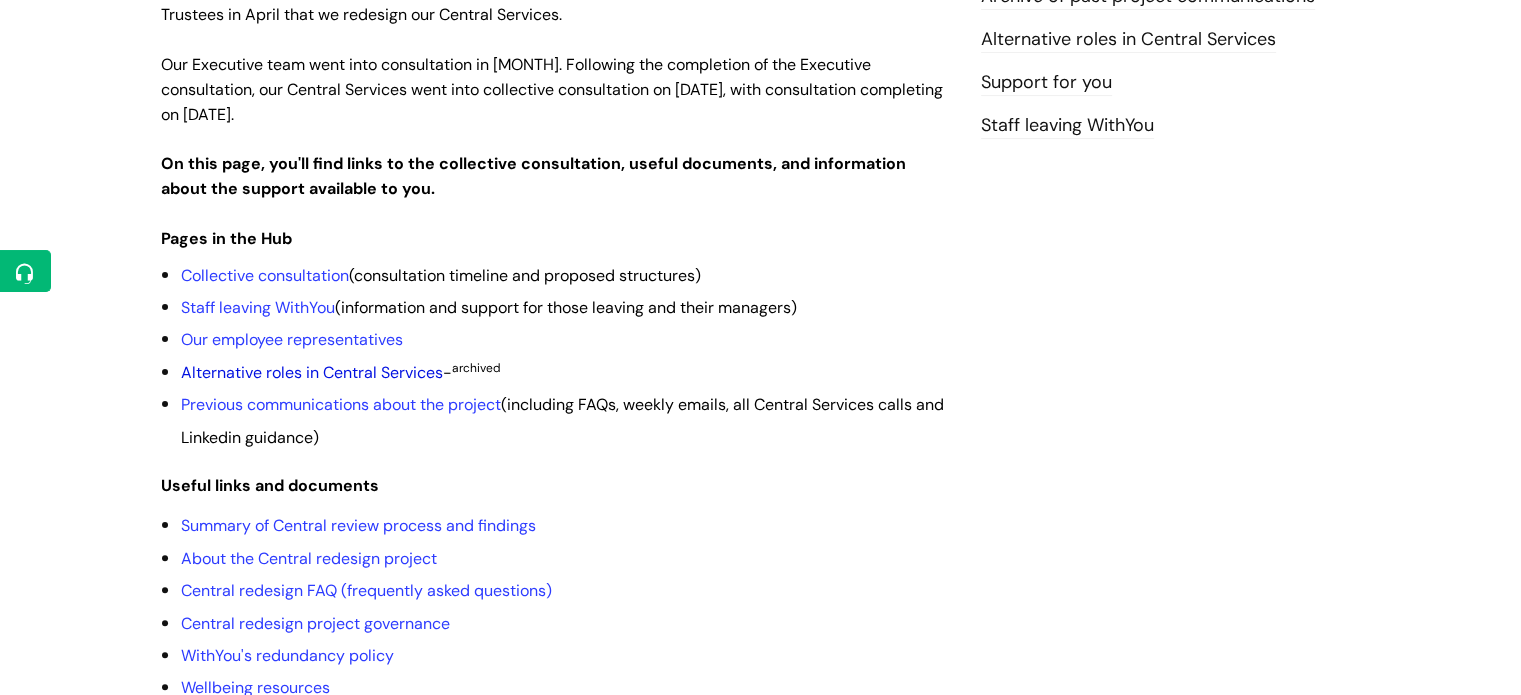 click on "Alternative roles in Central Services" at bounding box center (312, 372) 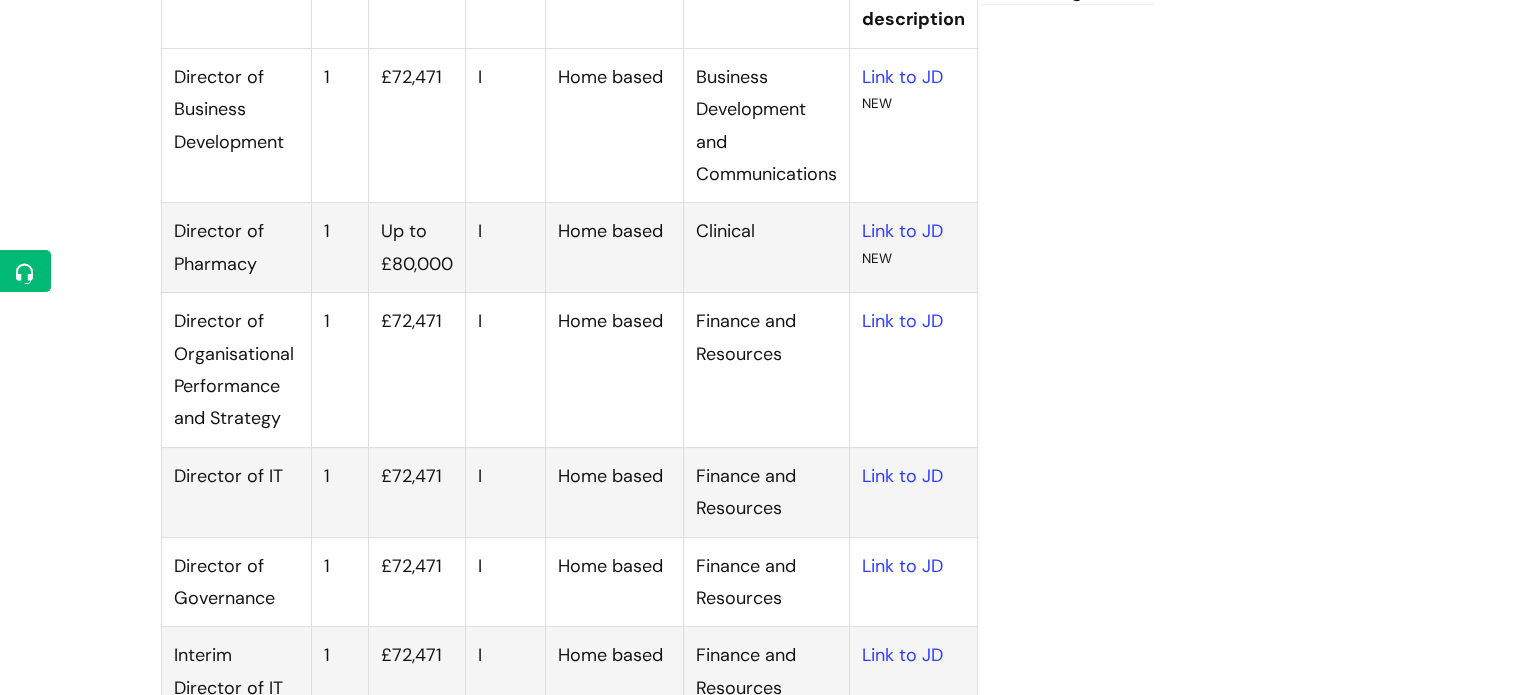 scroll, scrollTop: 500, scrollLeft: 0, axis: vertical 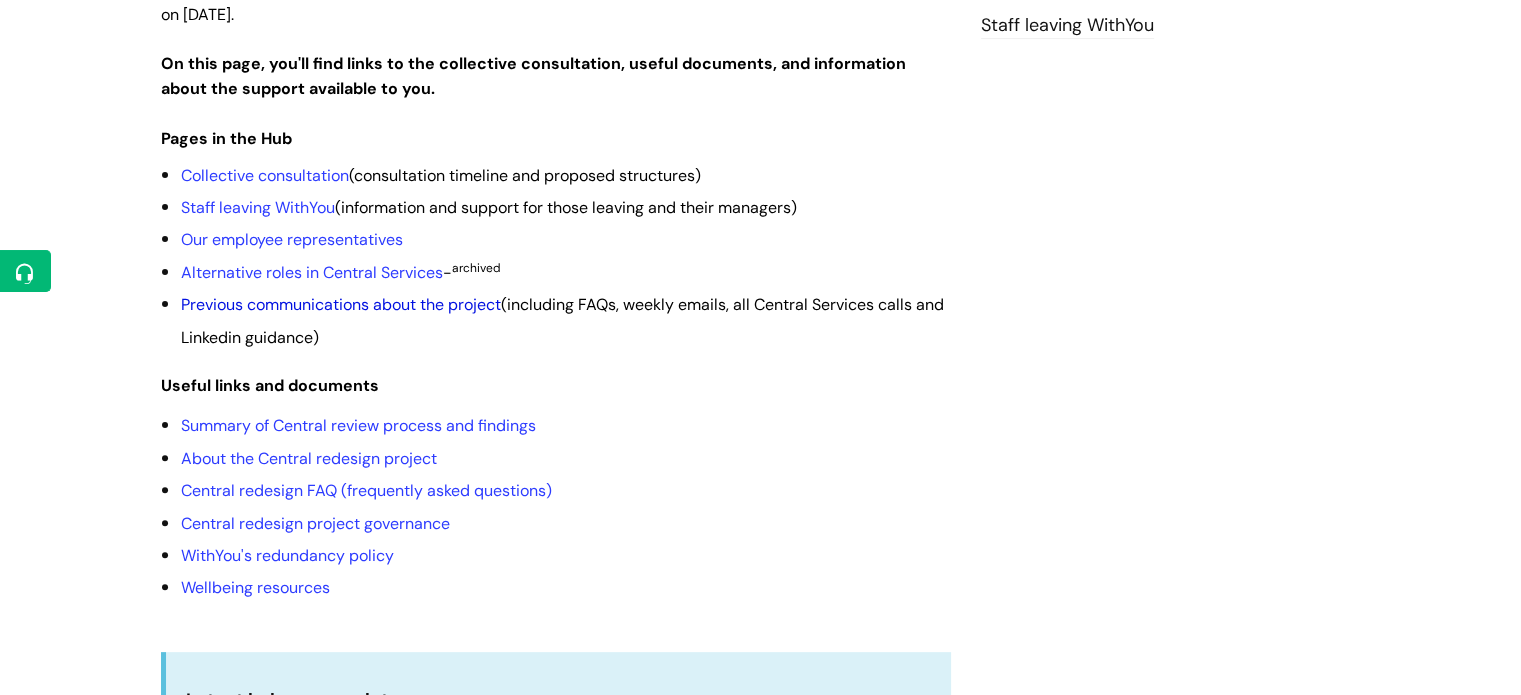 click on "Previous communications about the project" at bounding box center (341, 304) 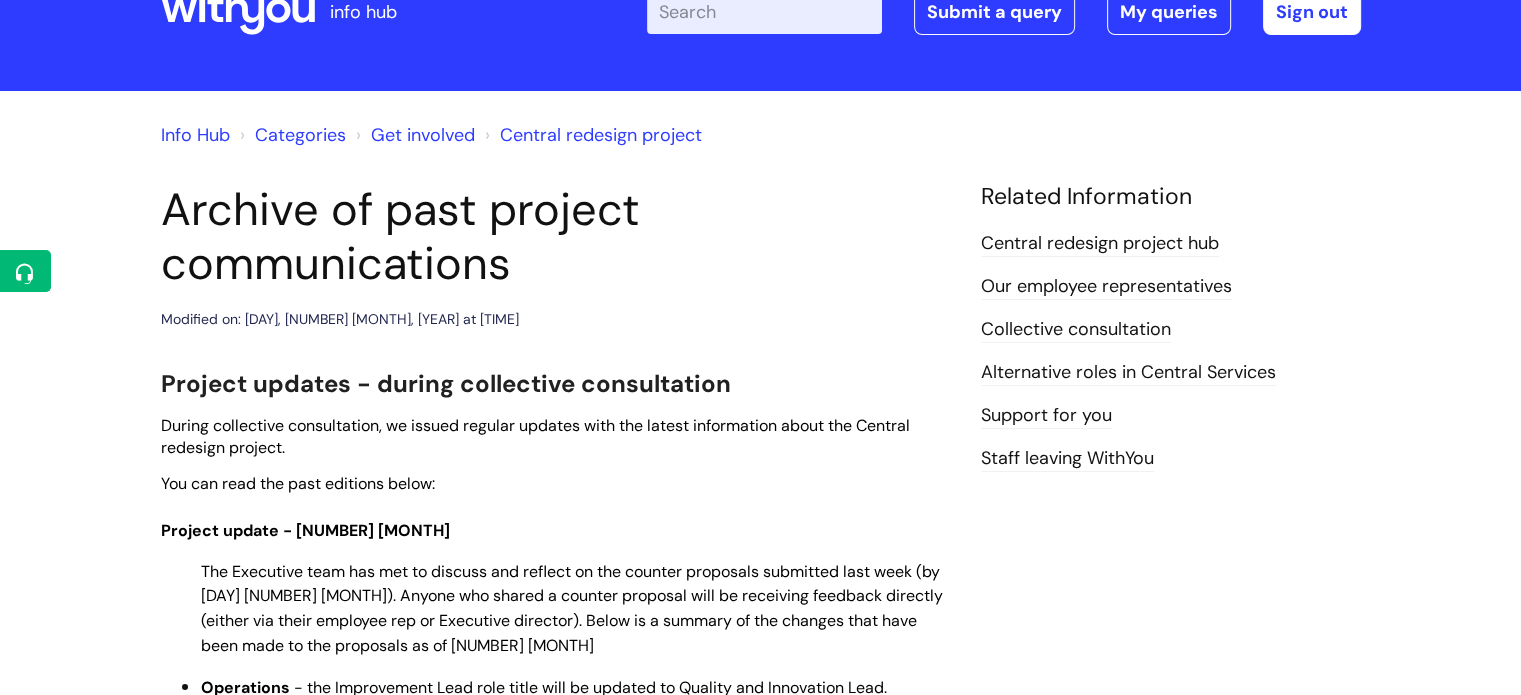 scroll, scrollTop: 0, scrollLeft: 0, axis: both 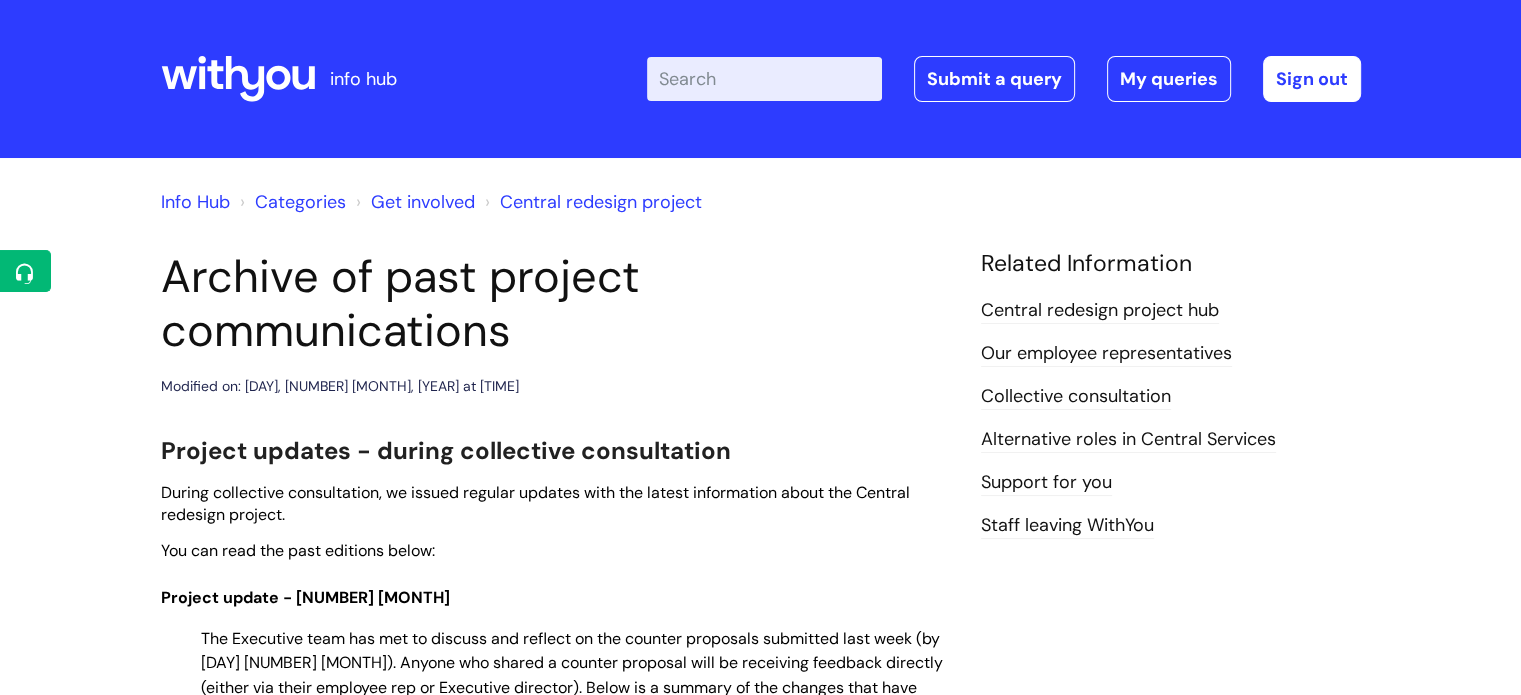 click on "Alternative roles in Central Services" at bounding box center (1128, 440) 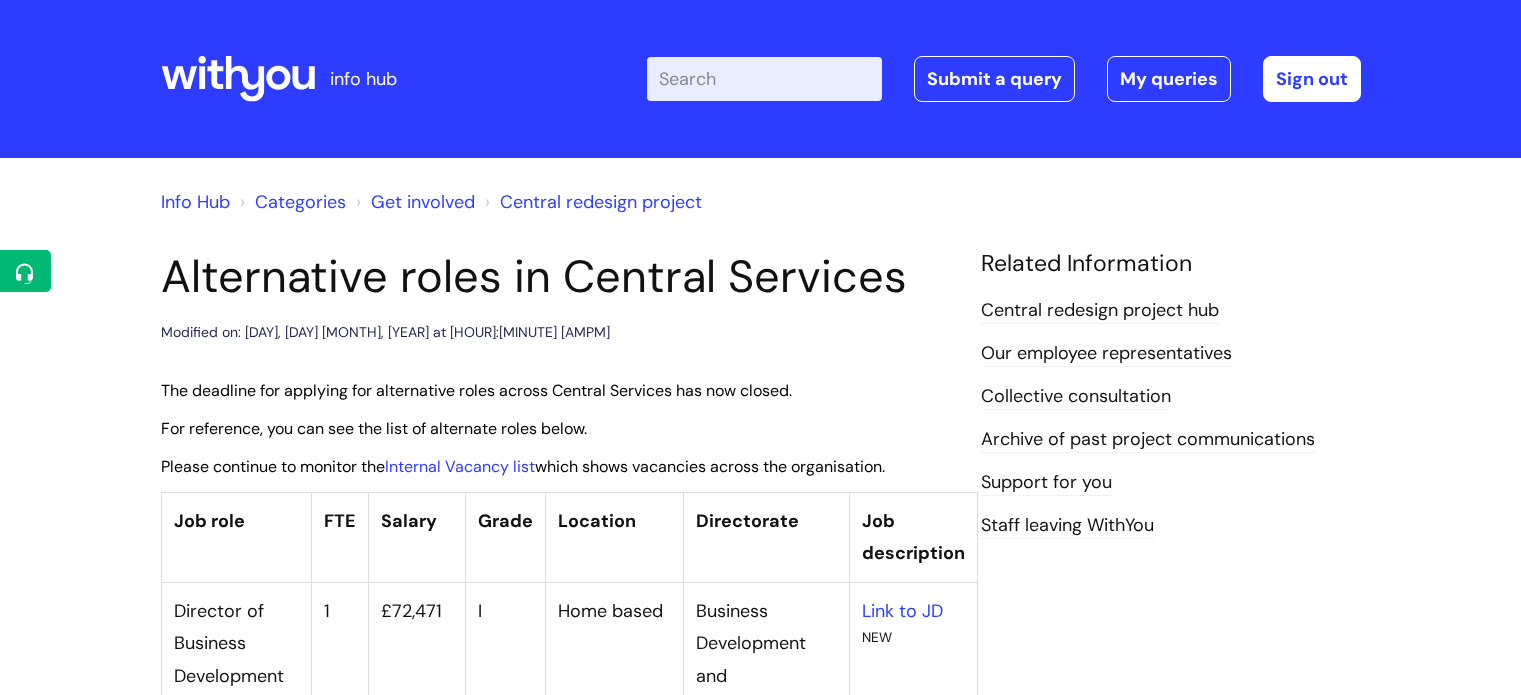 scroll, scrollTop: 0, scrollLeft: 0, axis: both 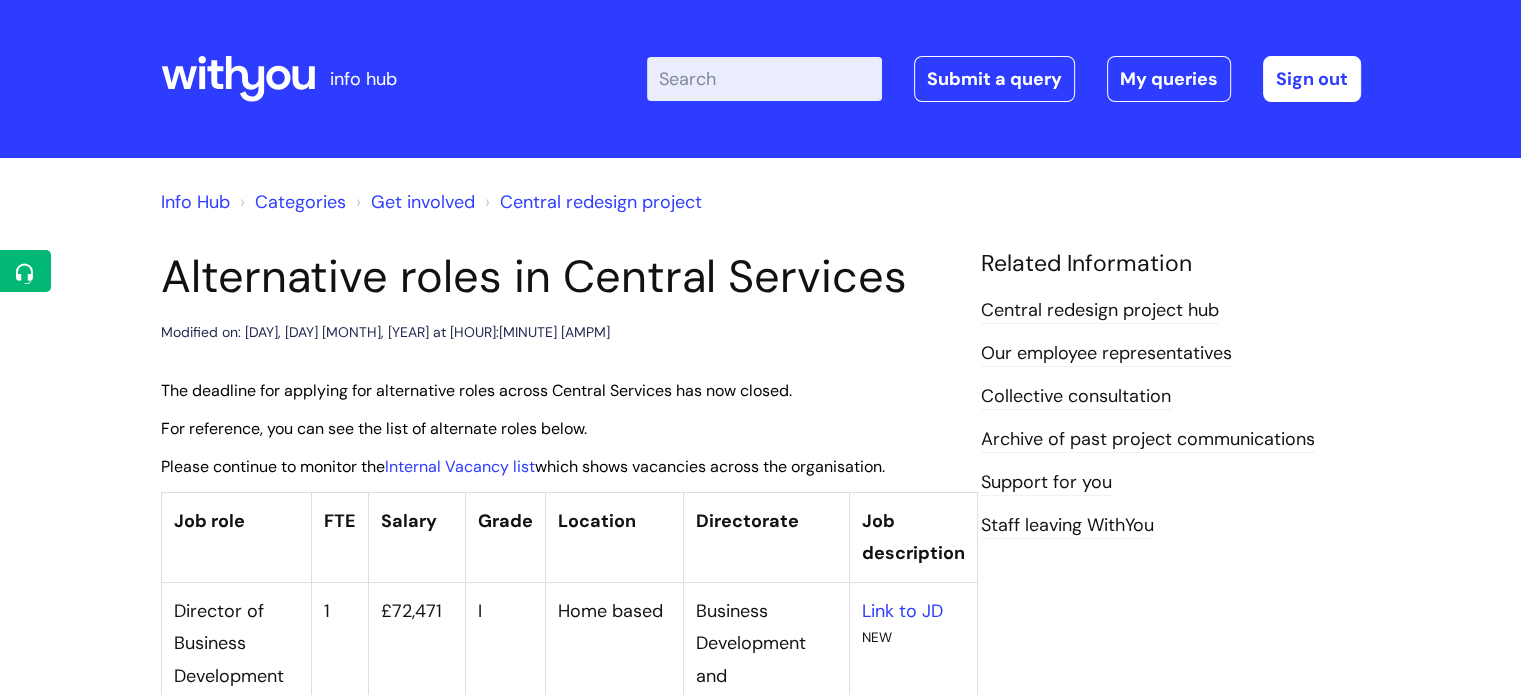 click on "Central redesign project hub" at bounding box center [1100, 311] 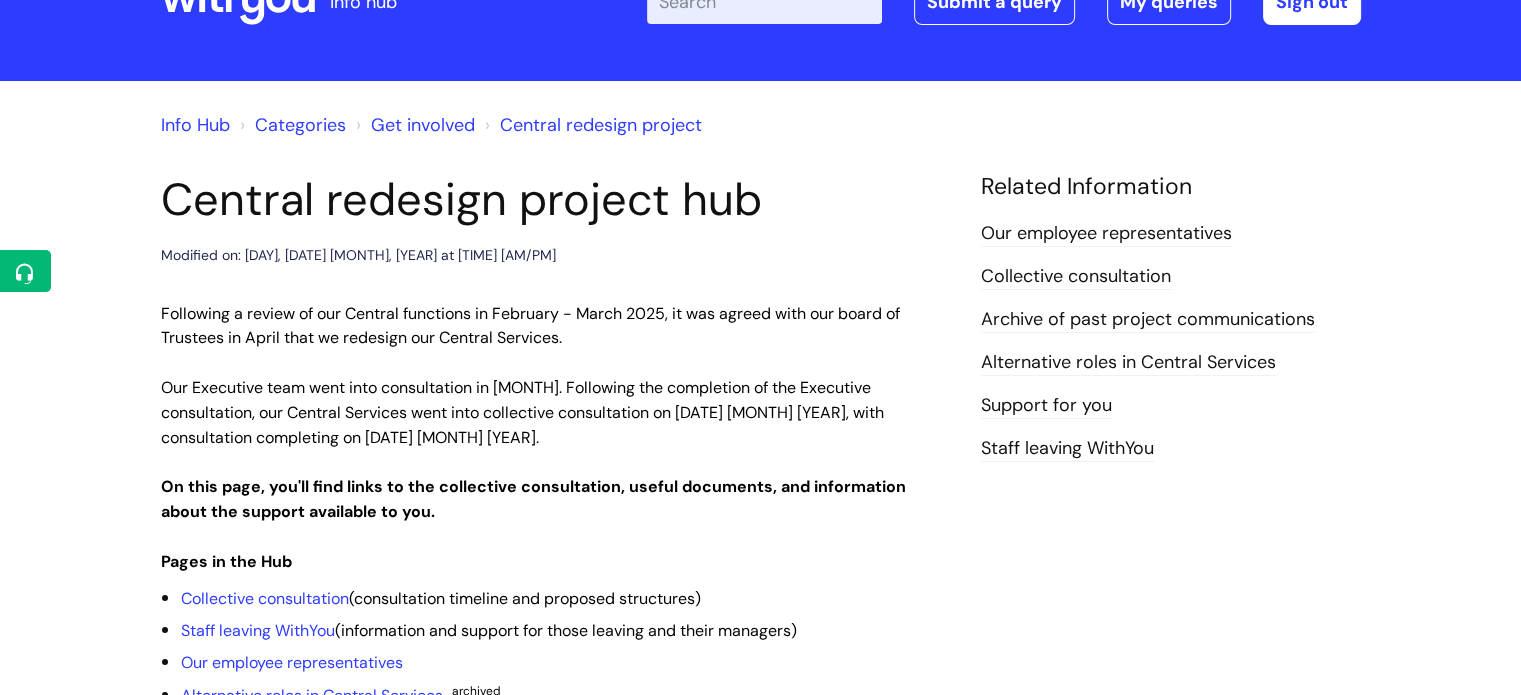 scroll, scrollTop: 400, scrollLeft: 0, axis: vertical 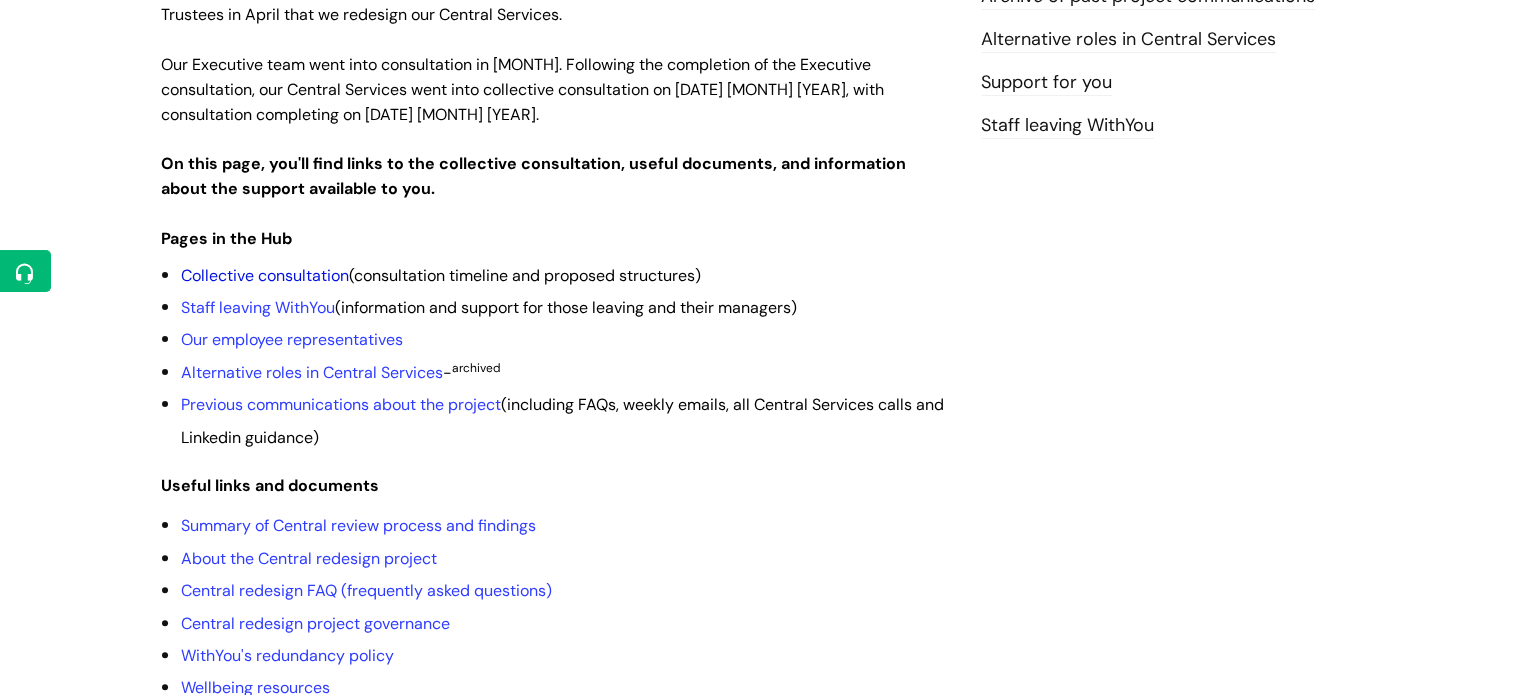 click on "Collective consultation" at bounding box center [265, 275] 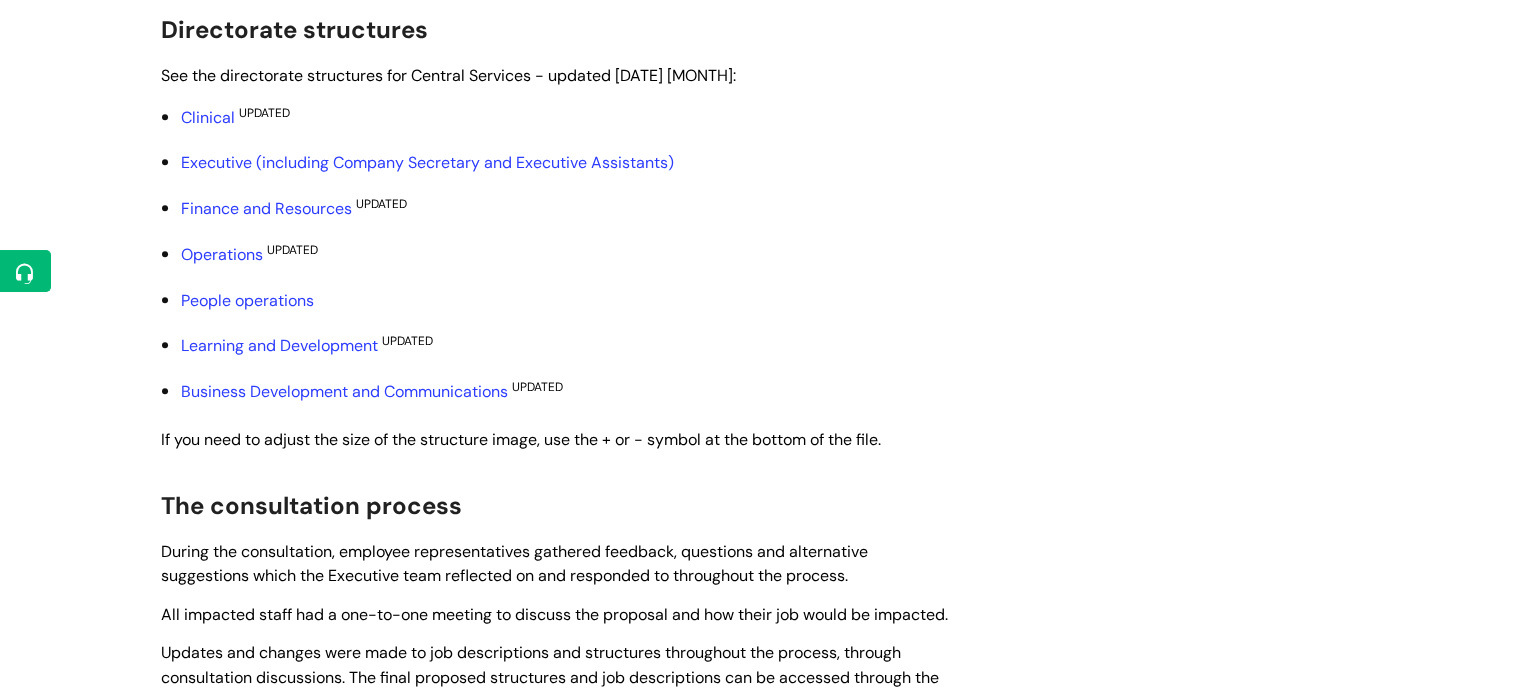 scroll, scrollTop: 1100, scrollLeft: 0, axis: vertical 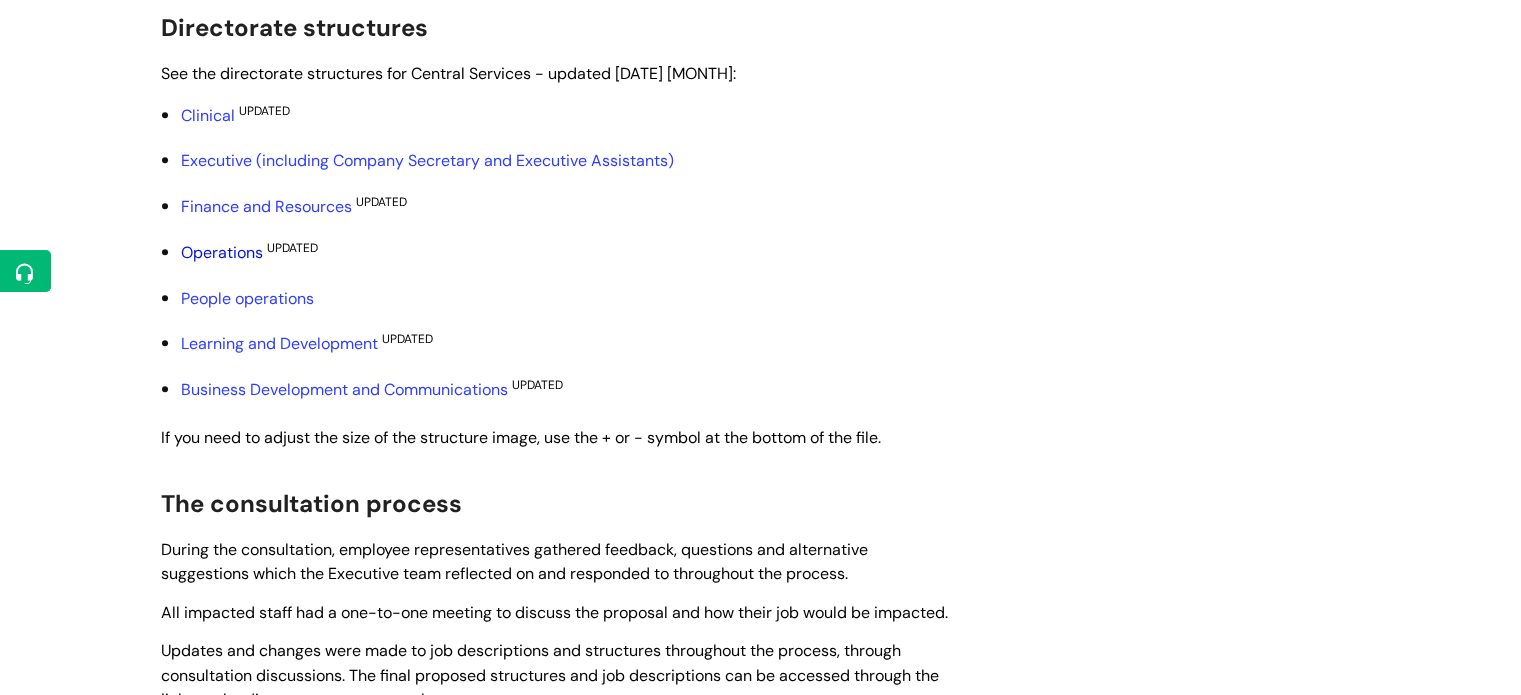 click on "Operations" at bounding box center (222, 252) 